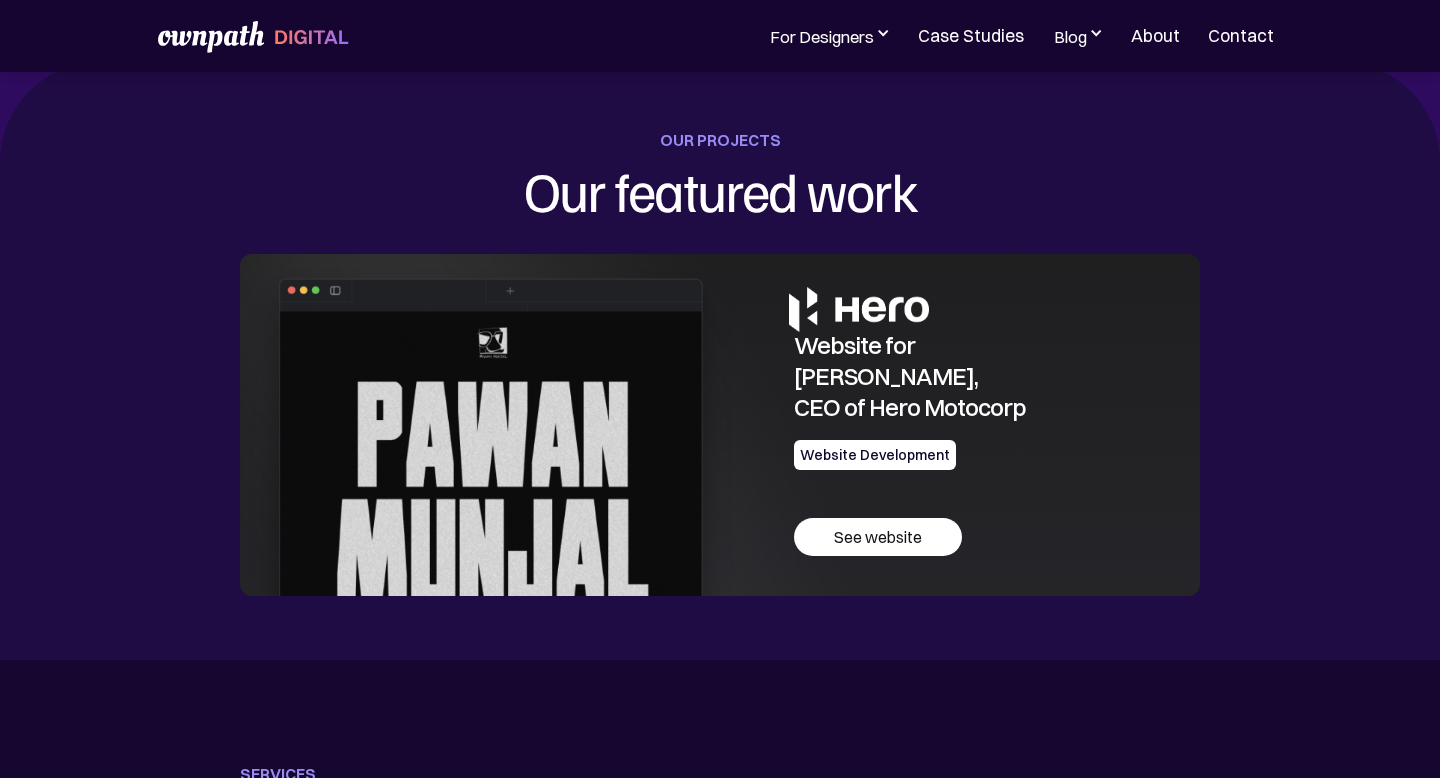 scroll, scrollTop: 622, scrollLeft: 0, axis: vertical 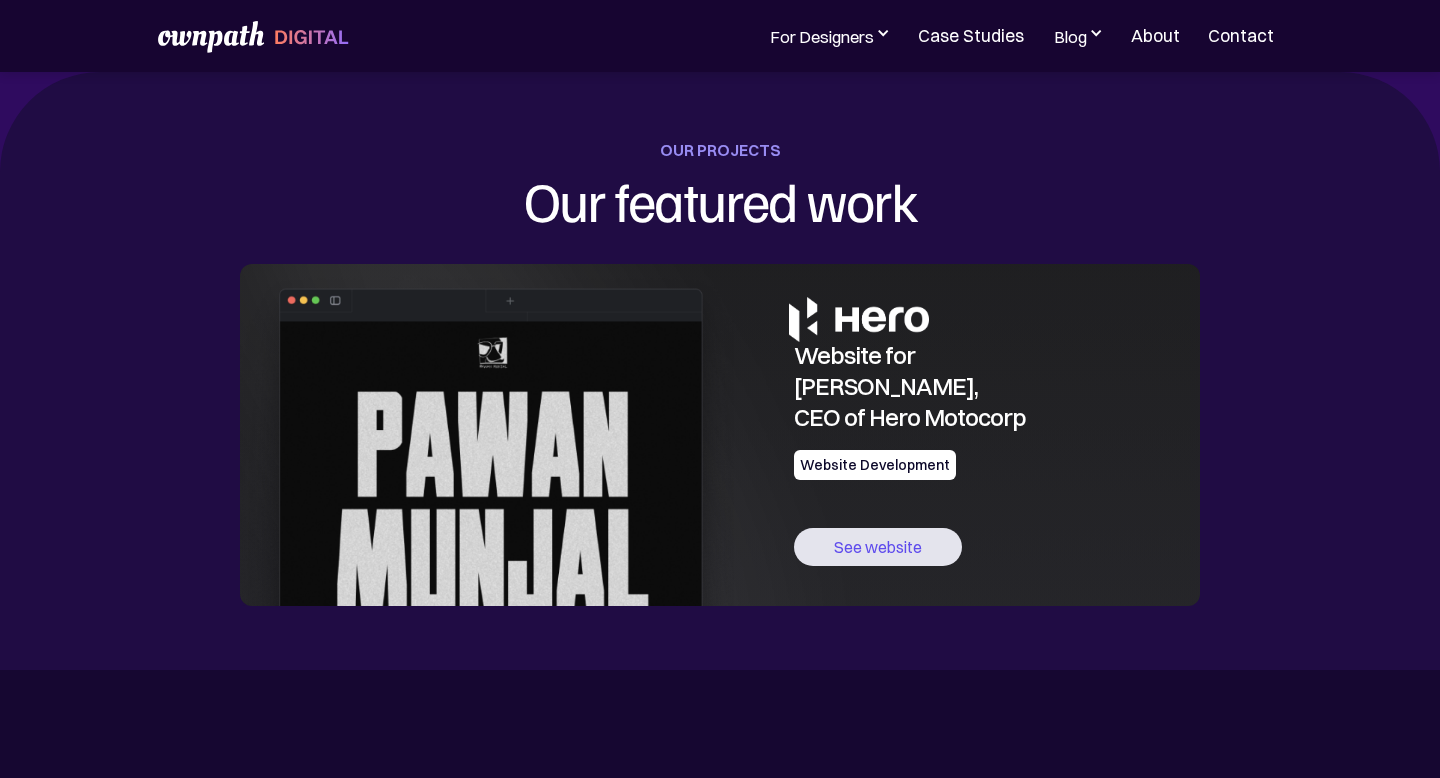 click on "See website" at bounding box center (878, 547) 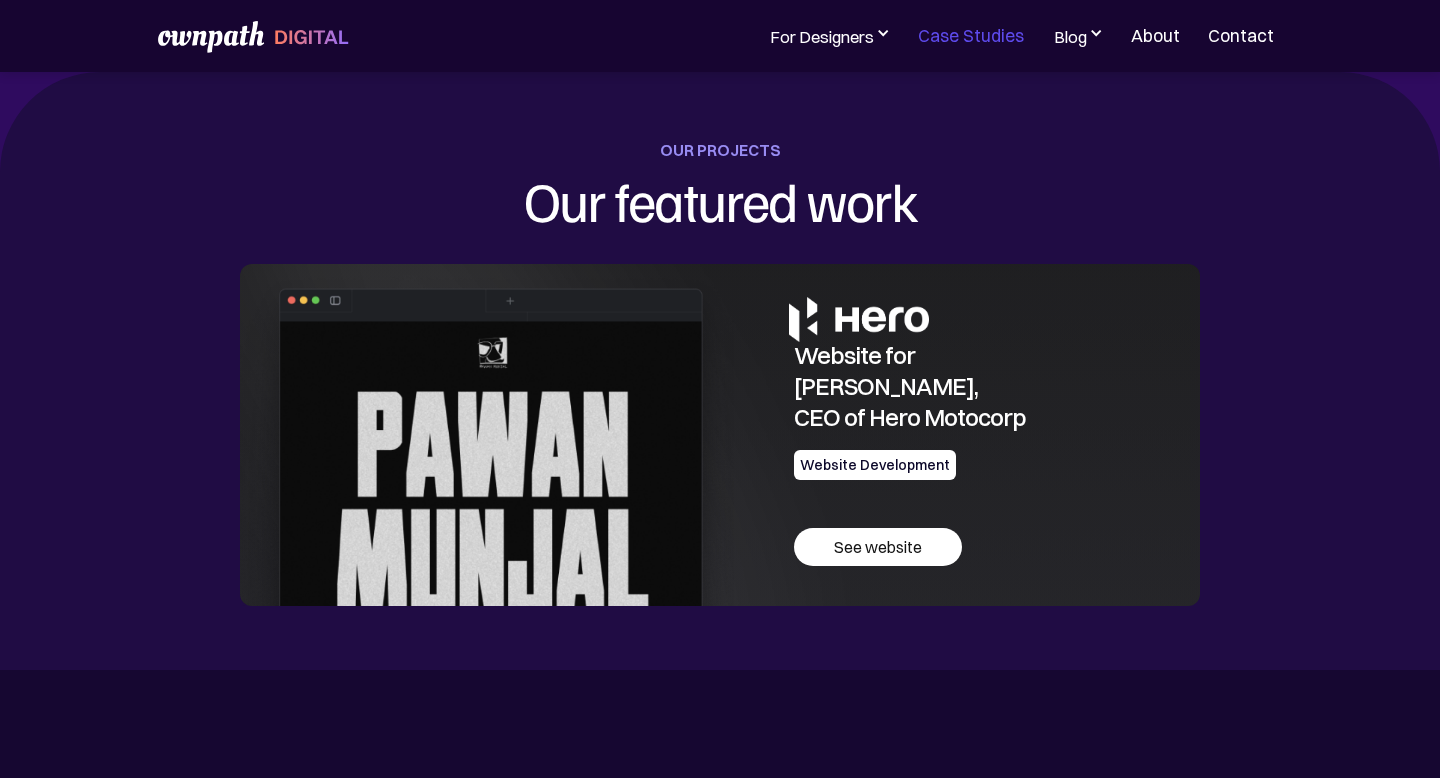 click on "Case Studies" at bounding box center (971, 36) 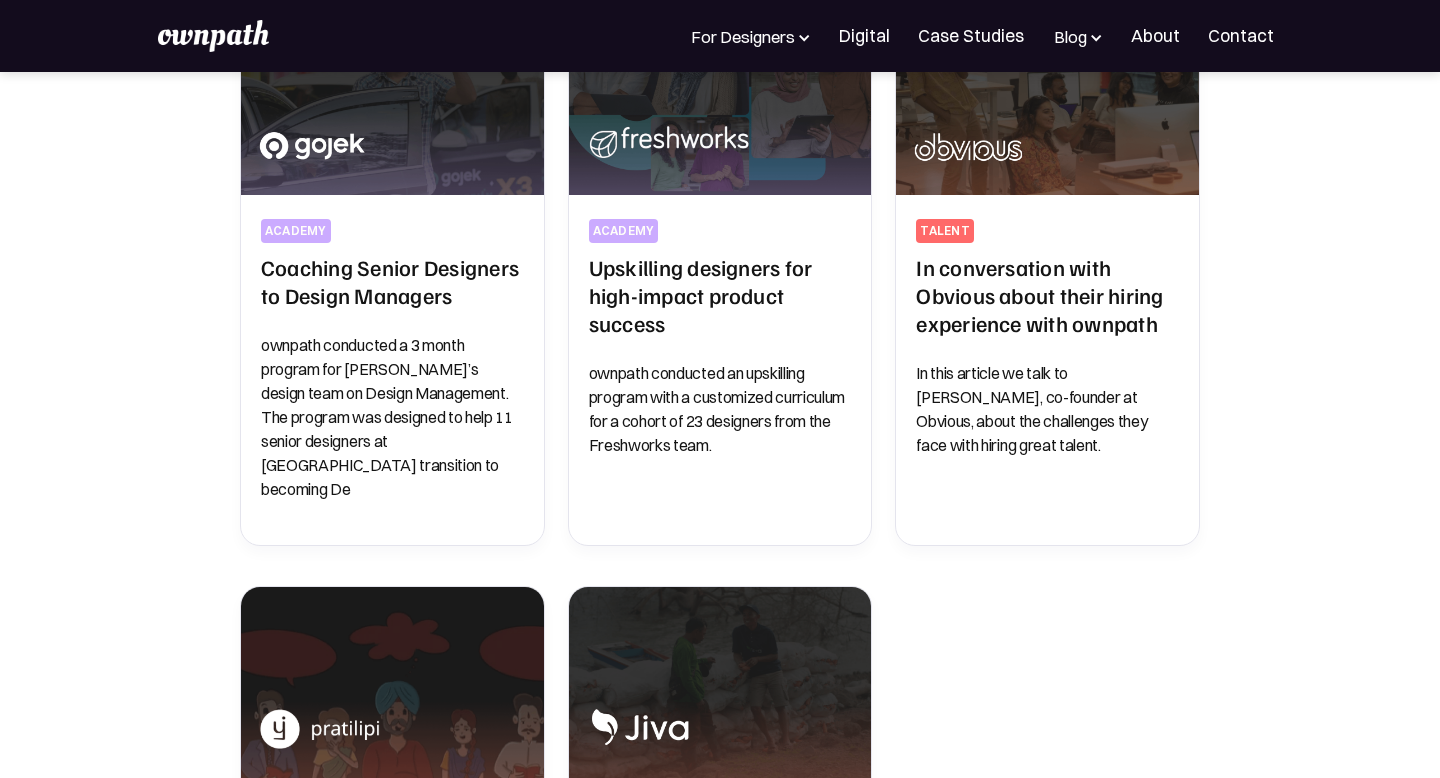 scroll, scrollTop: 579, scrollLeft: 0, axis: vertical 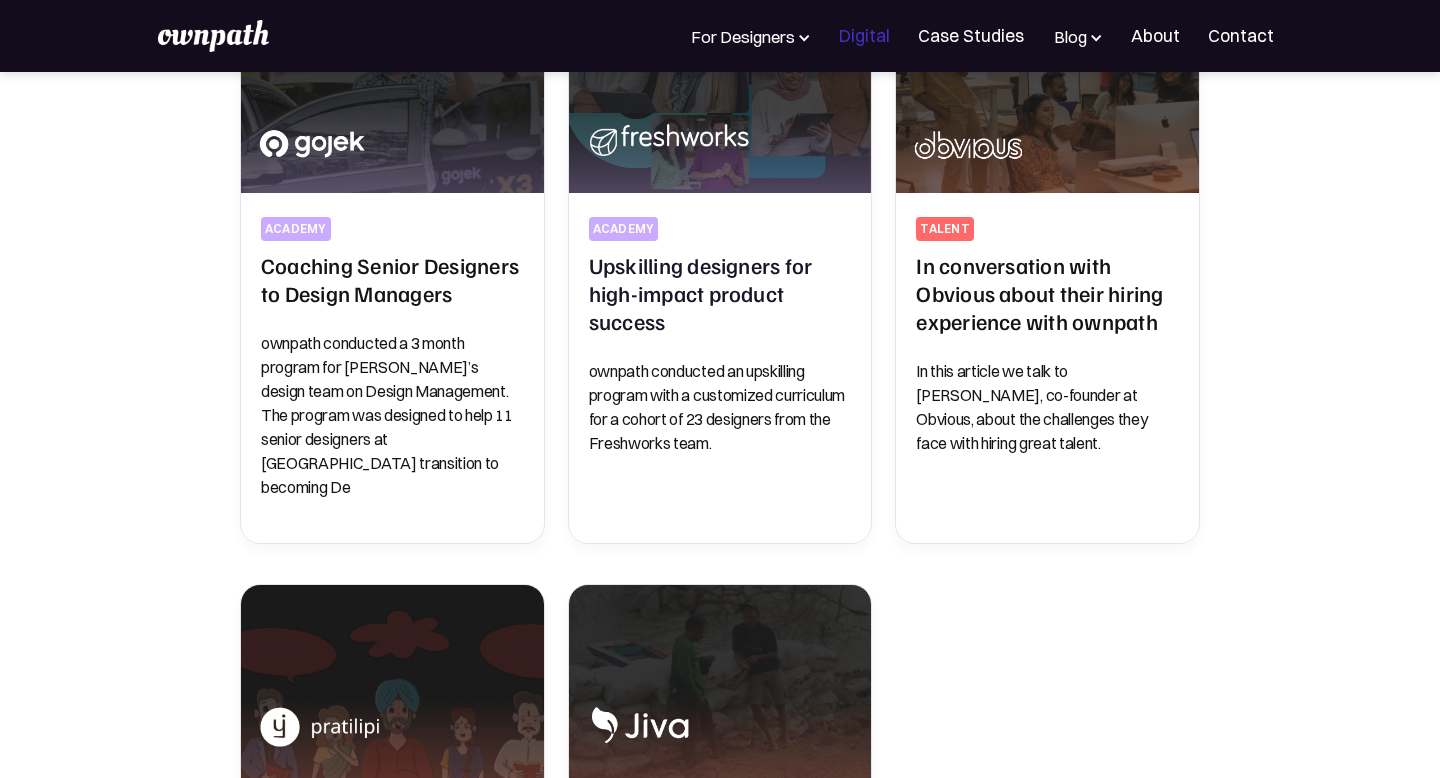click on "Digital" at bounding box center [864, 36] 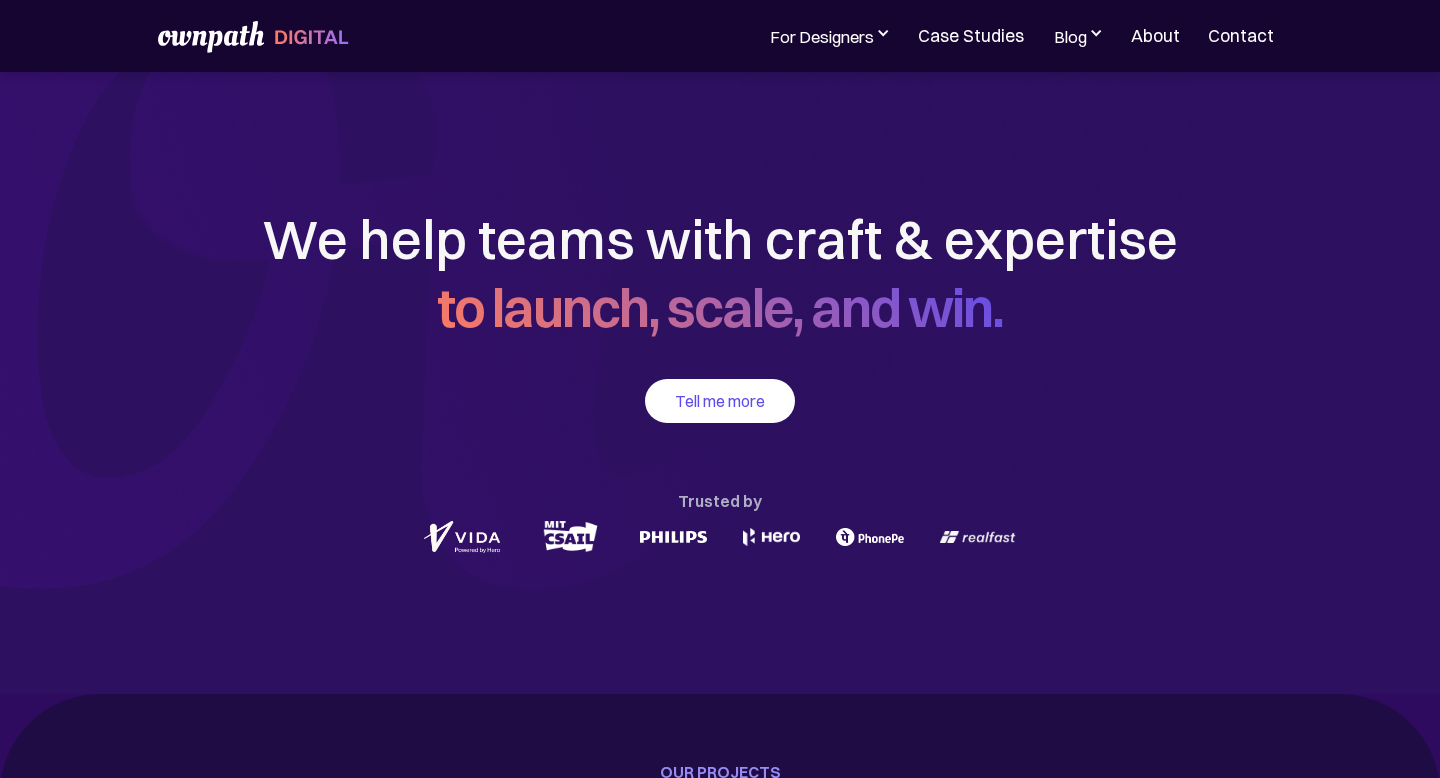scroll, scrollTop: 11, scrollLeft: 0, axis: vertical 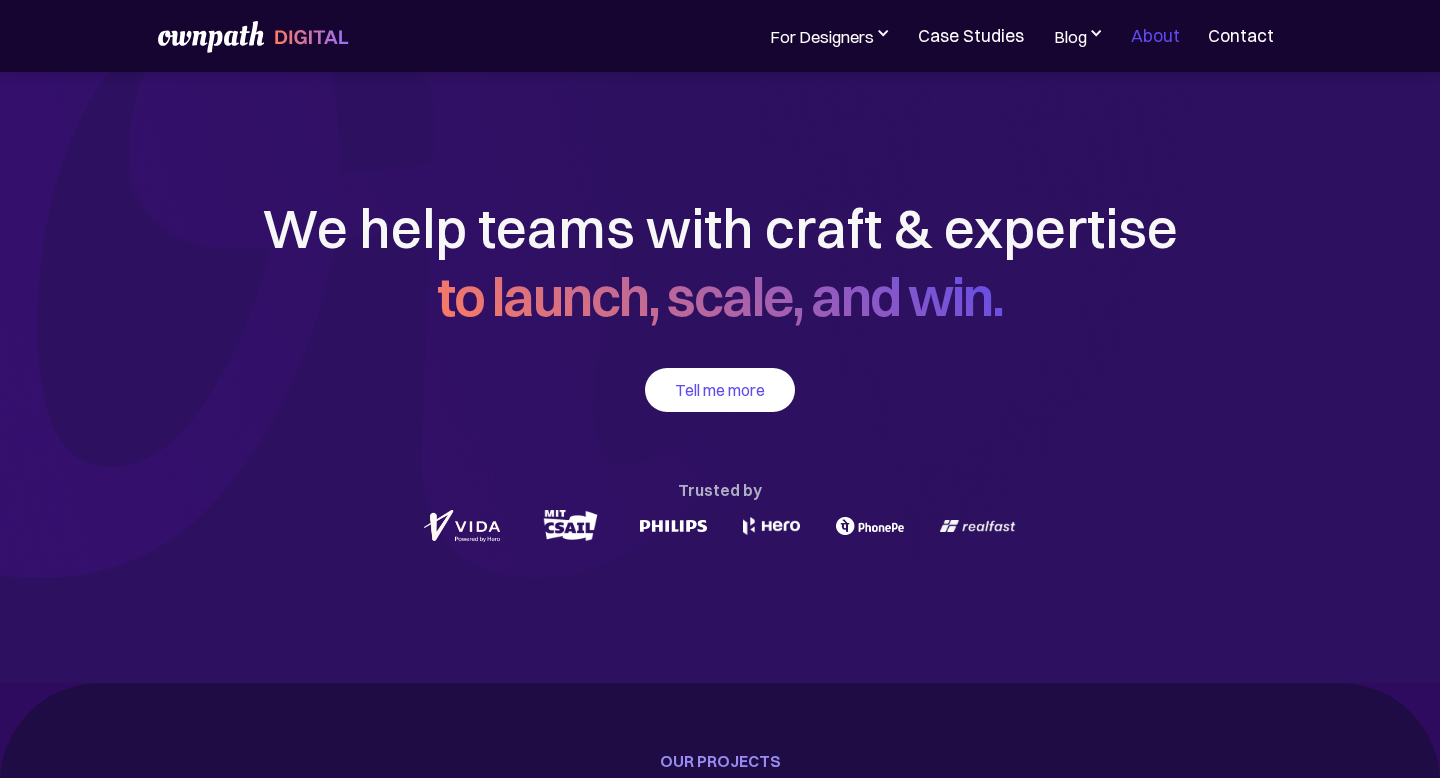 click on "About" at bounding box center [1155, 36] 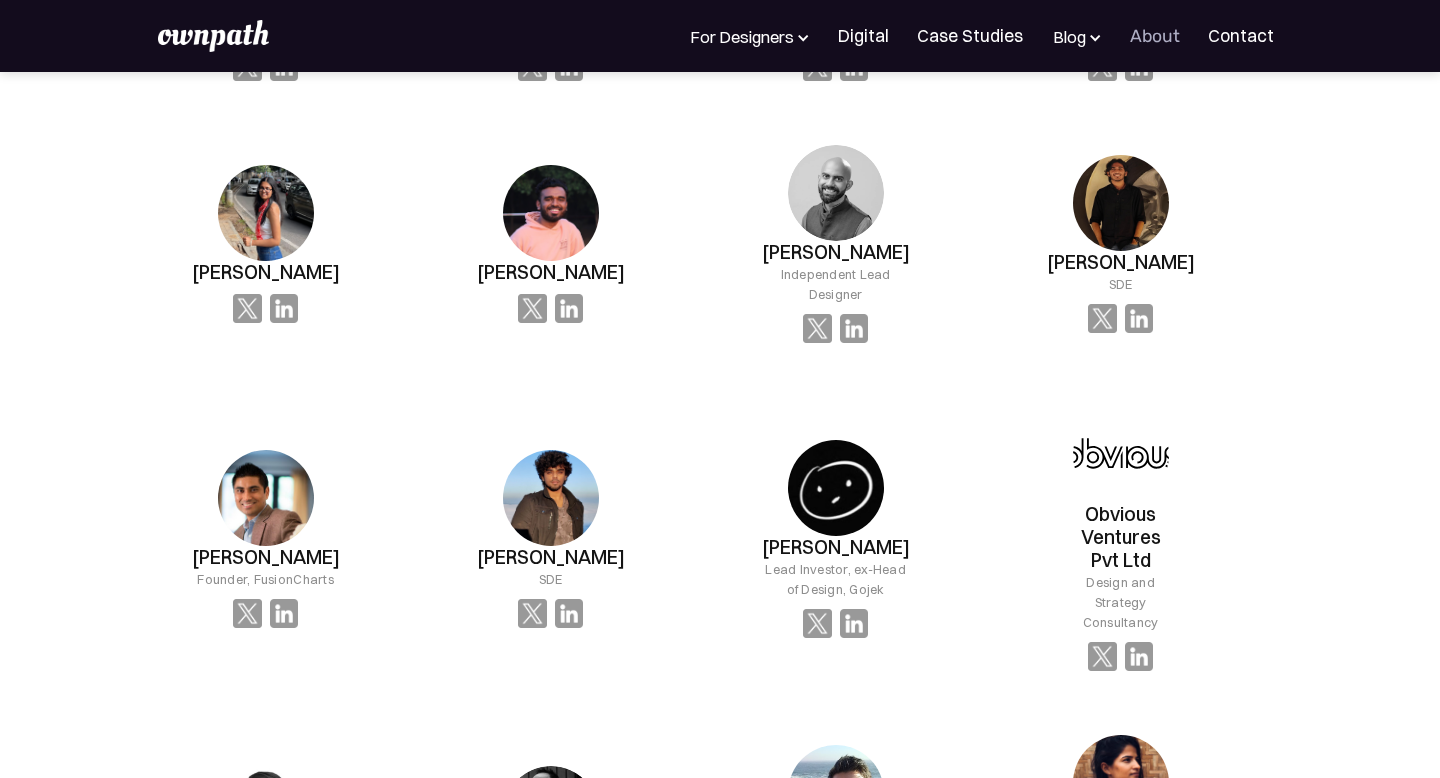 scroll, scrollTop: 1543, scrollLeft: 0, axis: vertical 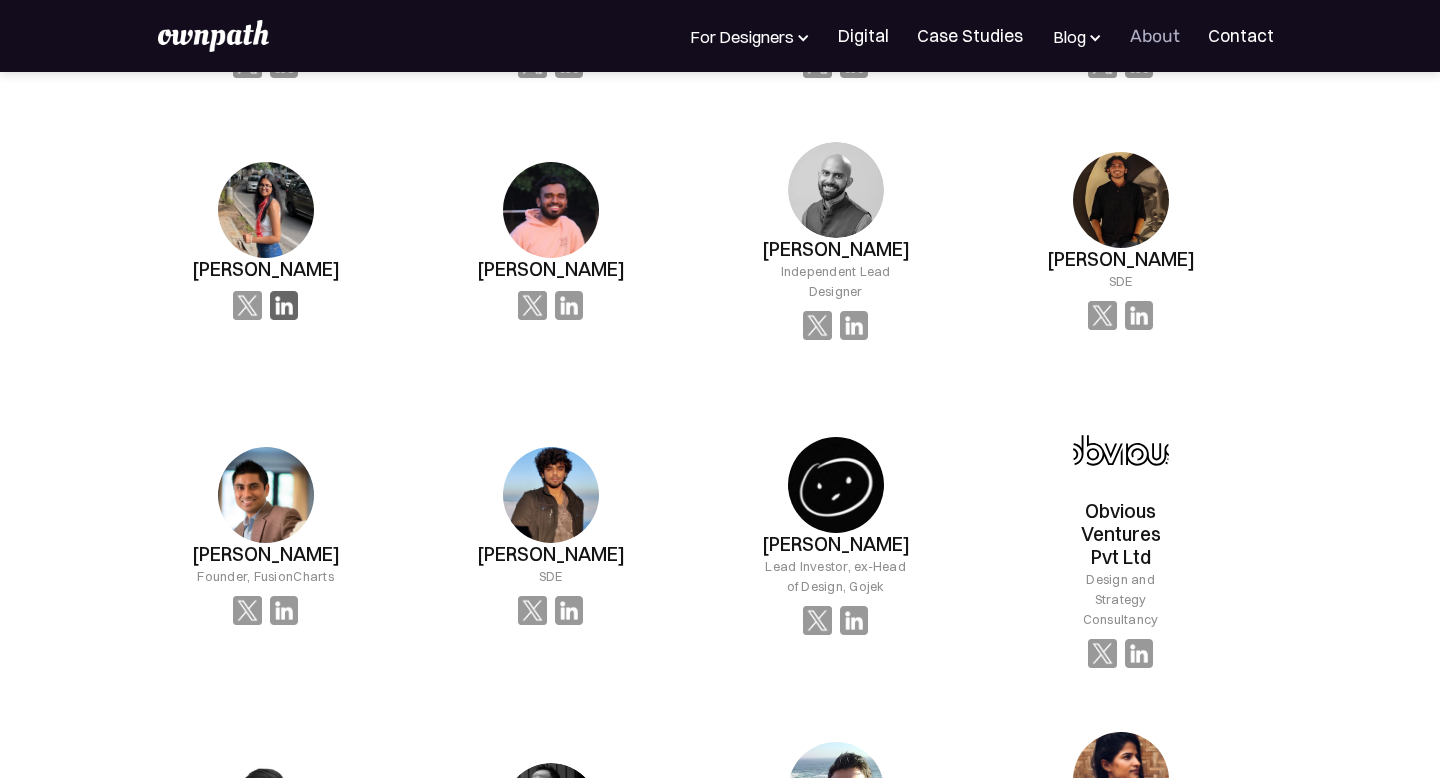 click at bounding box center (284, 63) 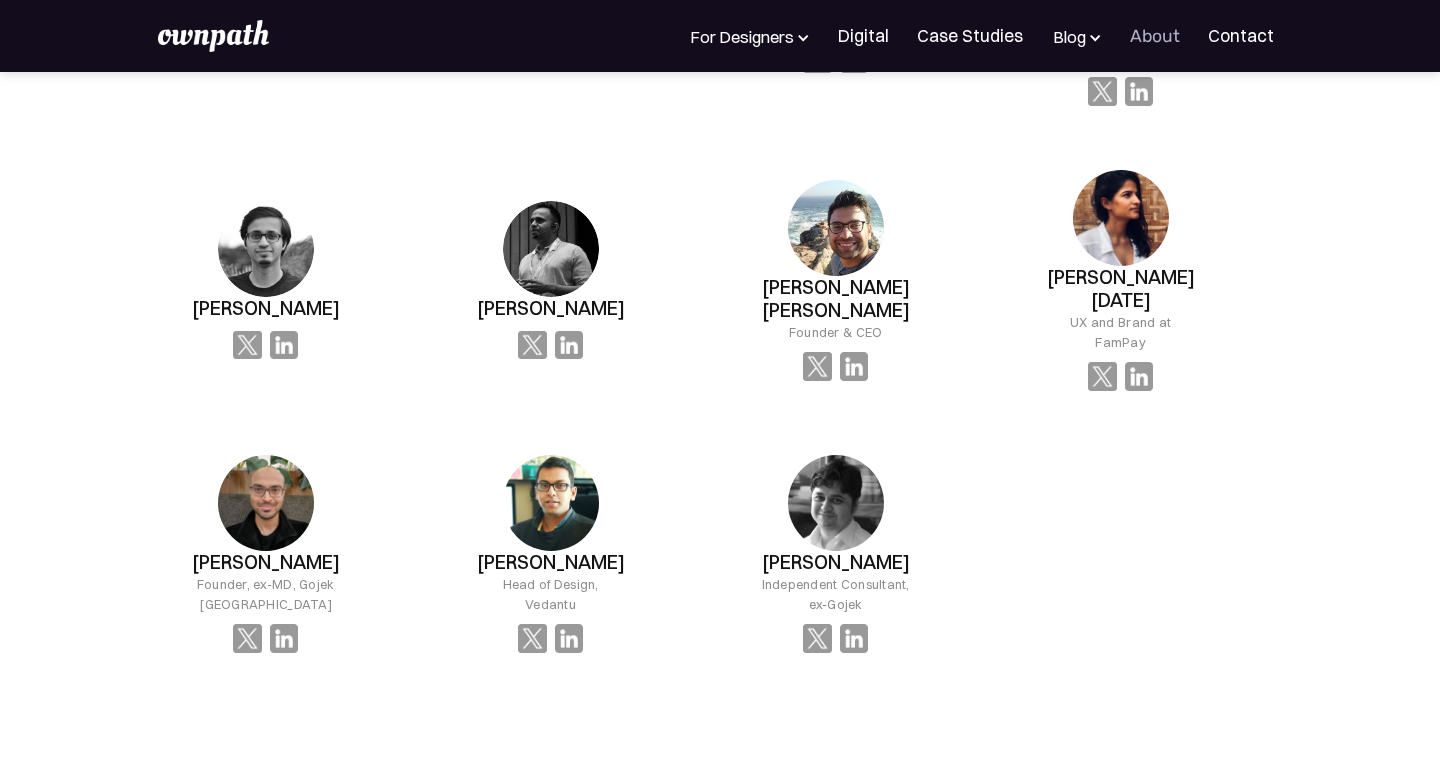 scroll, scrollTop: 2104, scrollLeft: 0, axis: vertical 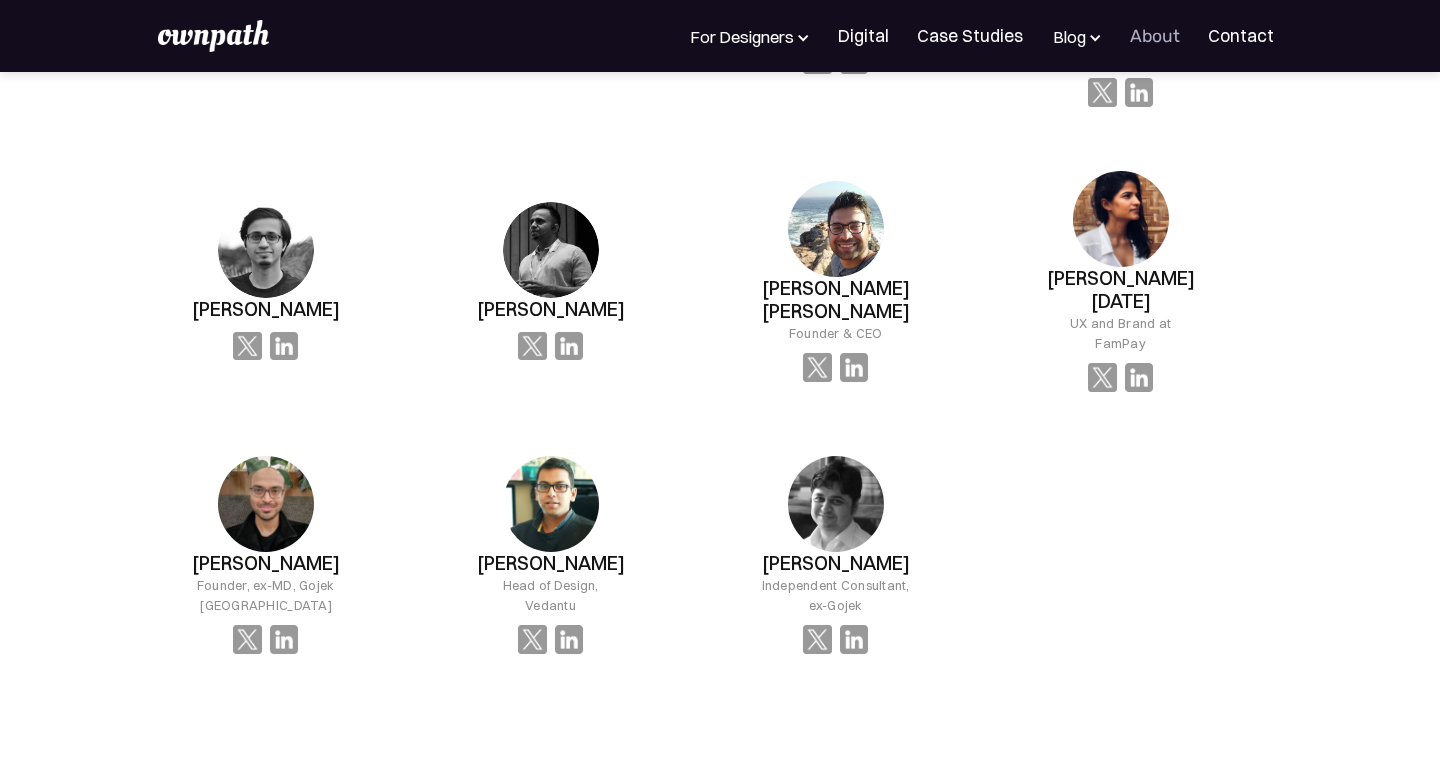 click on "Shayak Sen Head of Design, Vedantu" at bounding box center (266, -562) 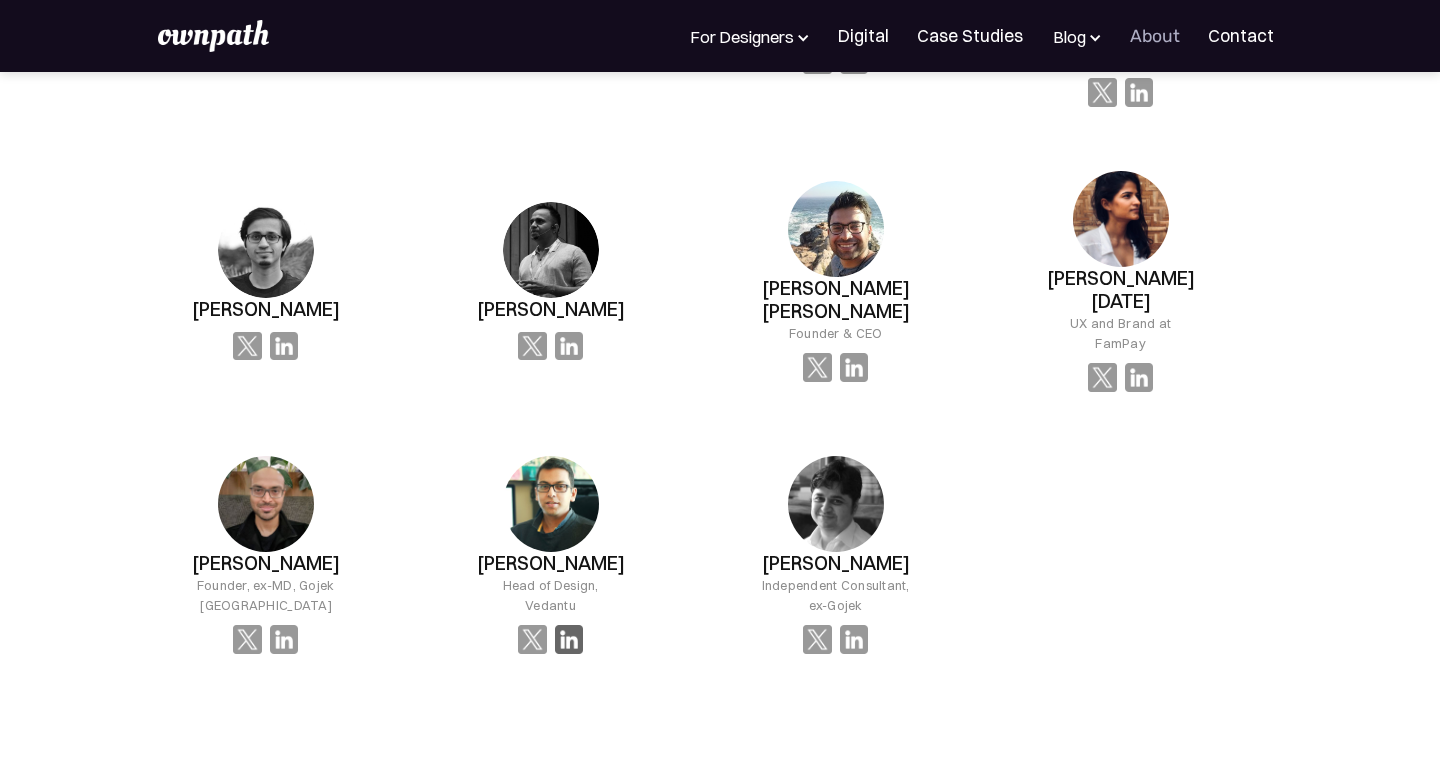 click at bounding box center [569, 639] 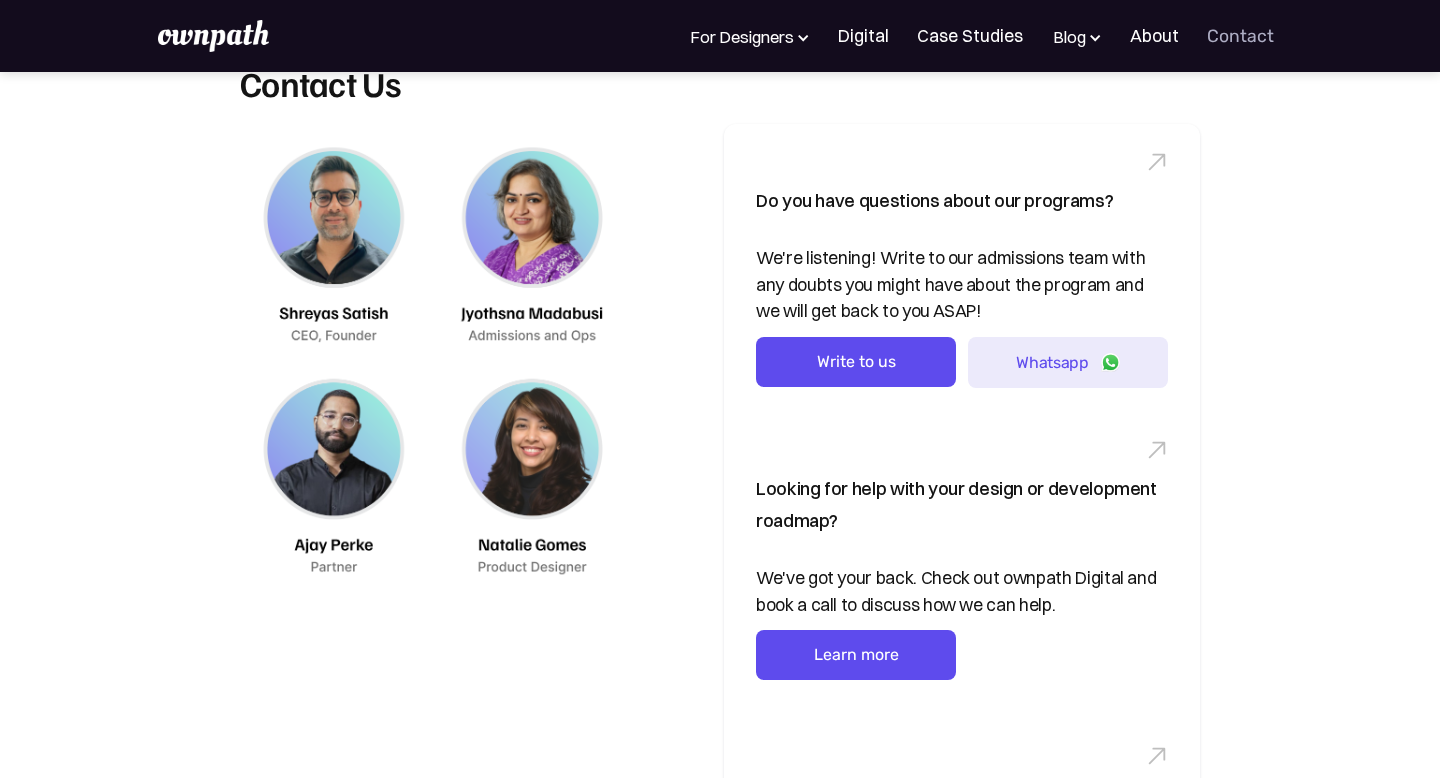 scroll, scrollTop: 0, scrollLeft: 0, axis: both 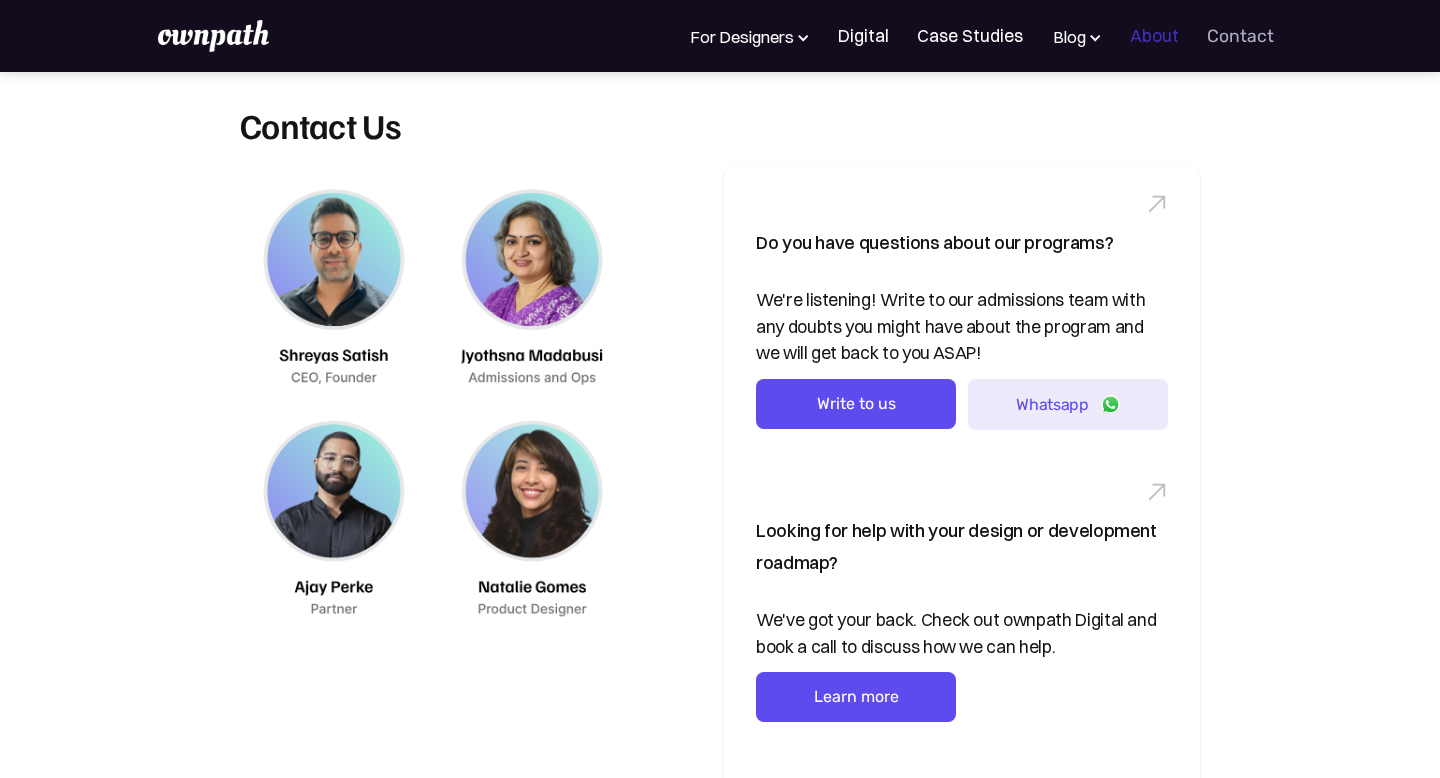 click on "About" at bounding box center (1154, 36) 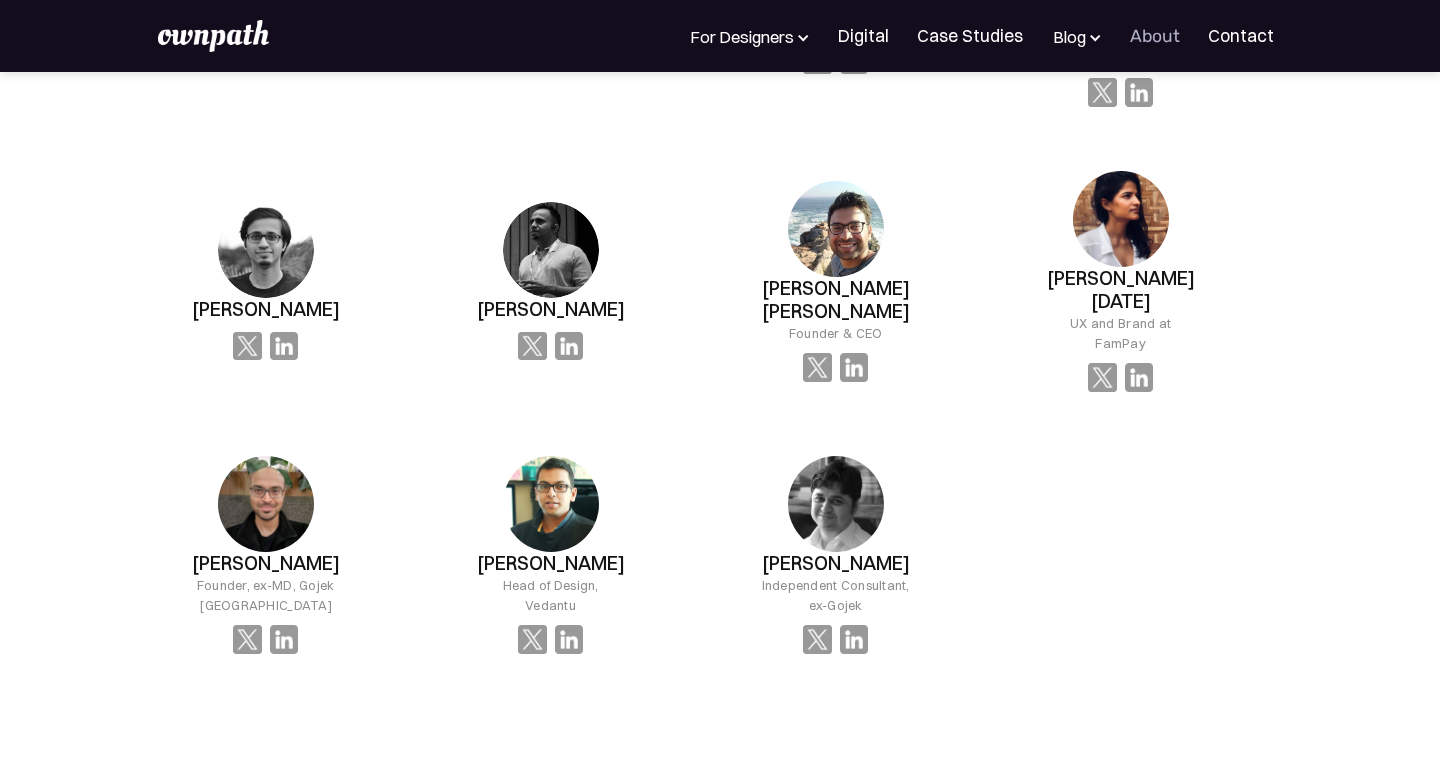 scroll, scrollTop: 2083, scrollLeft: 0, axis: vertical 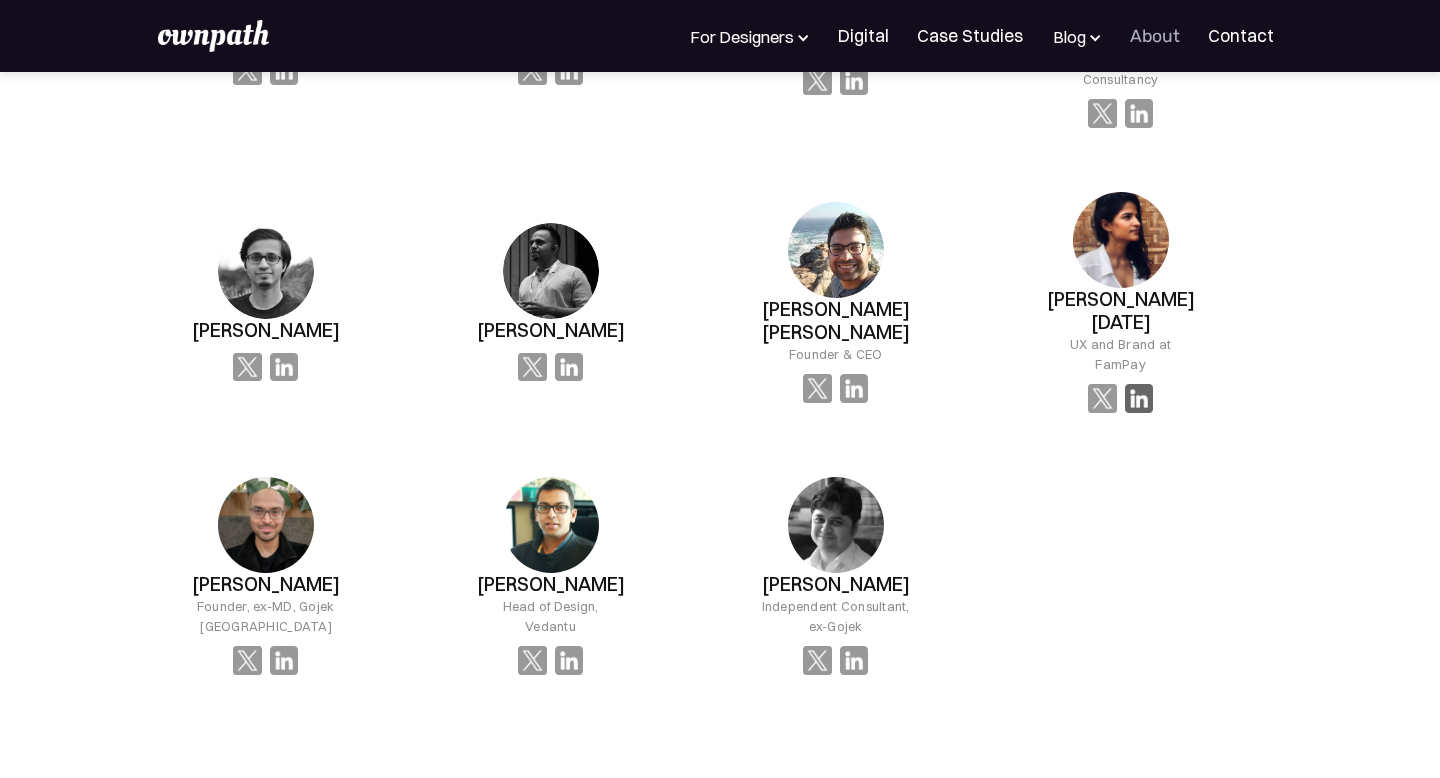 click at bounding box center (1139, 398) 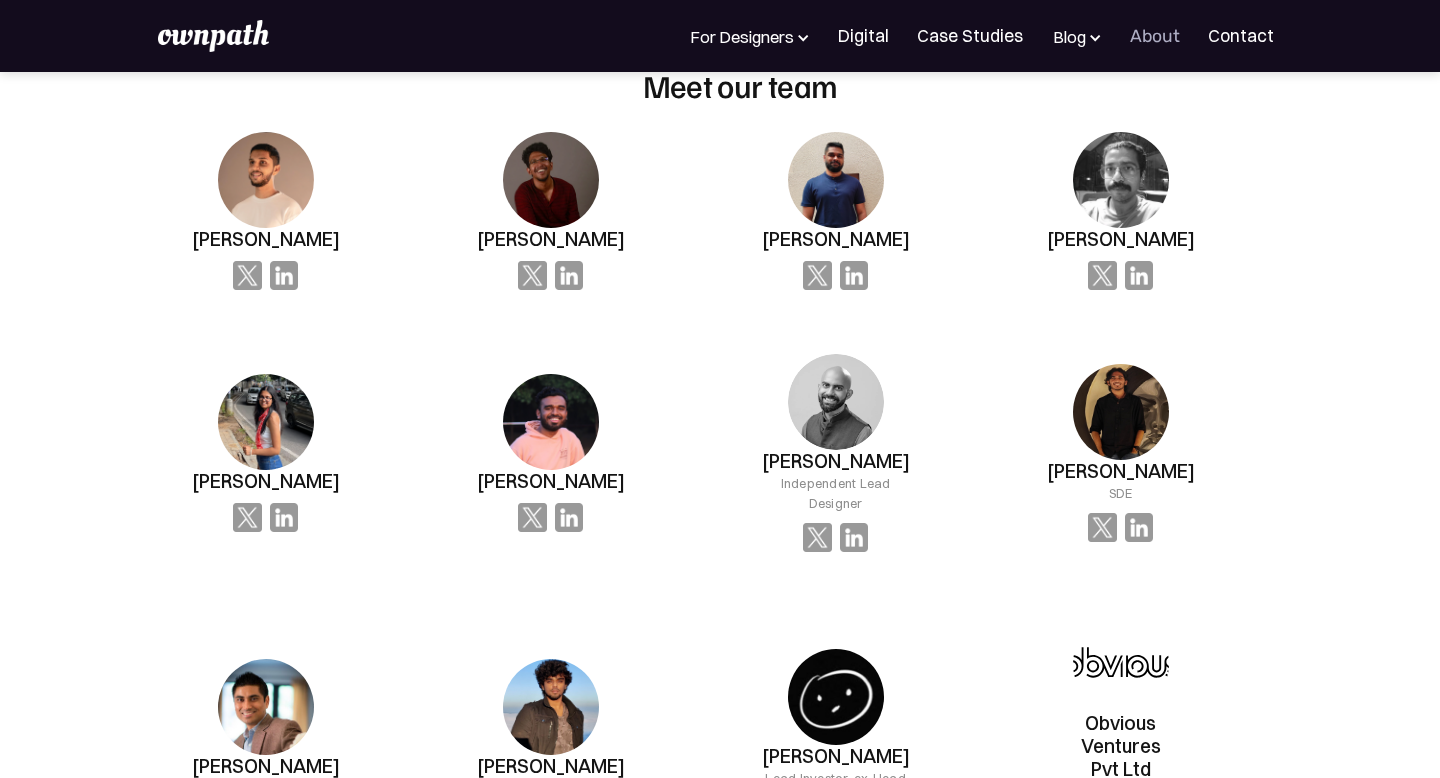 scroll, scrollTop: 1340, scrollLeft: 0, axis: vertical 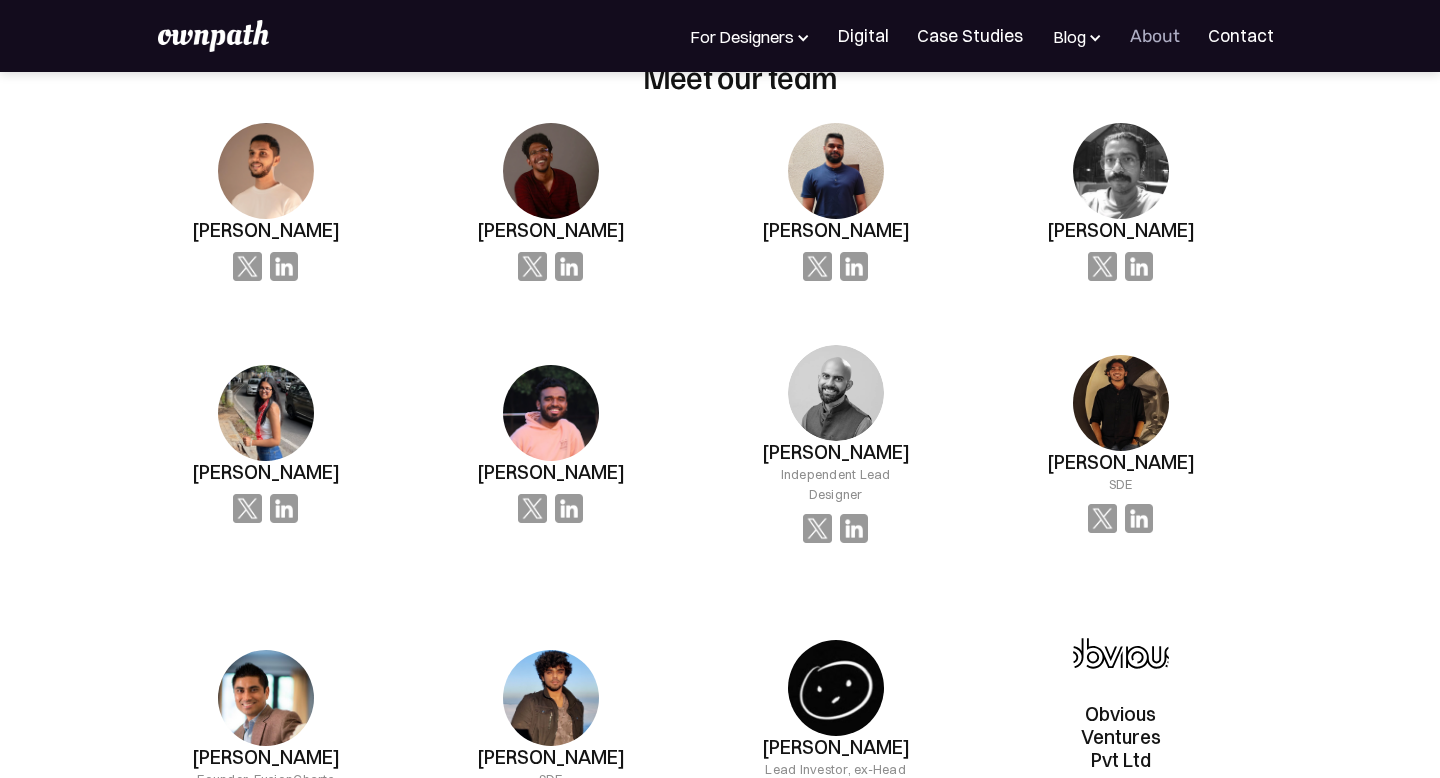 click on "Ananya Mitra" at bounding box center (266, 202) 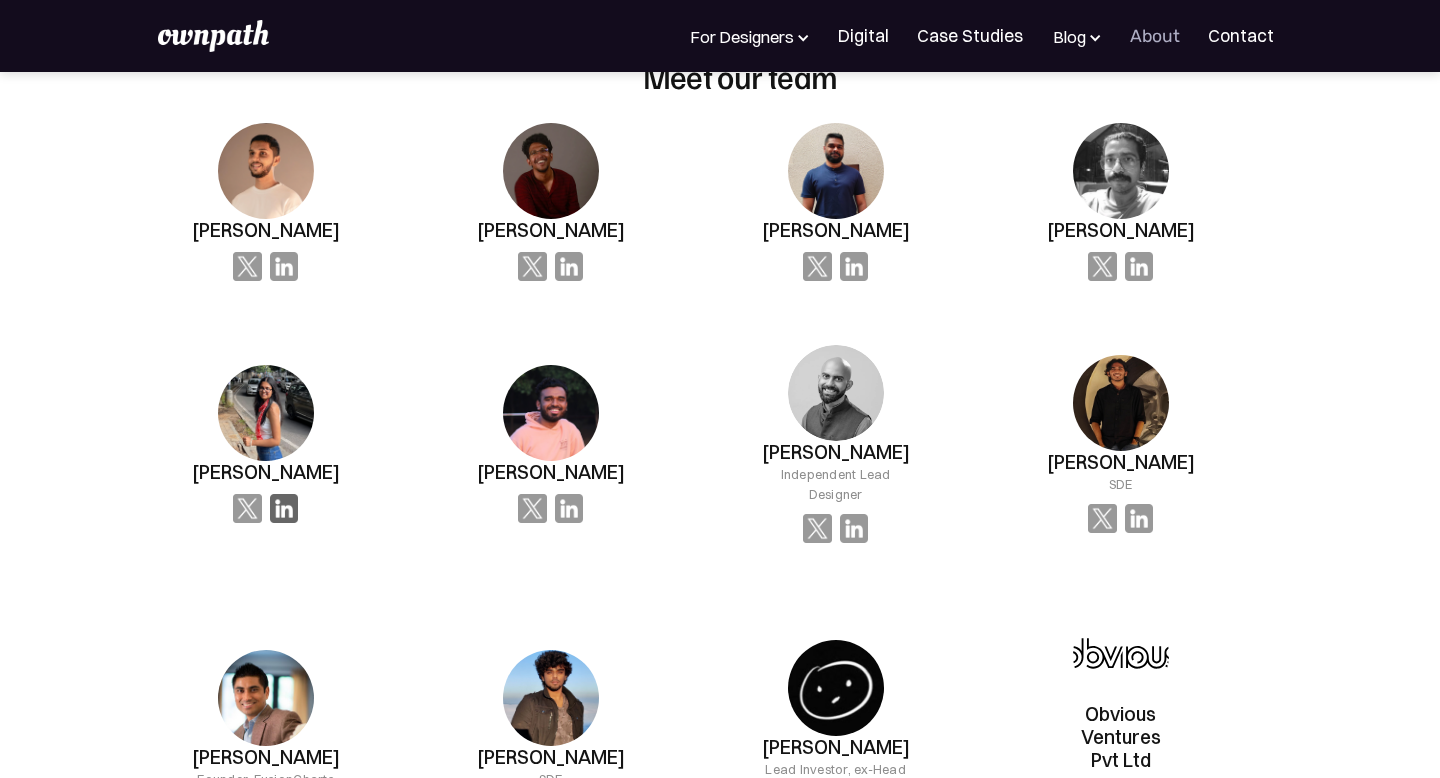 click at bounding box center [284, 266] 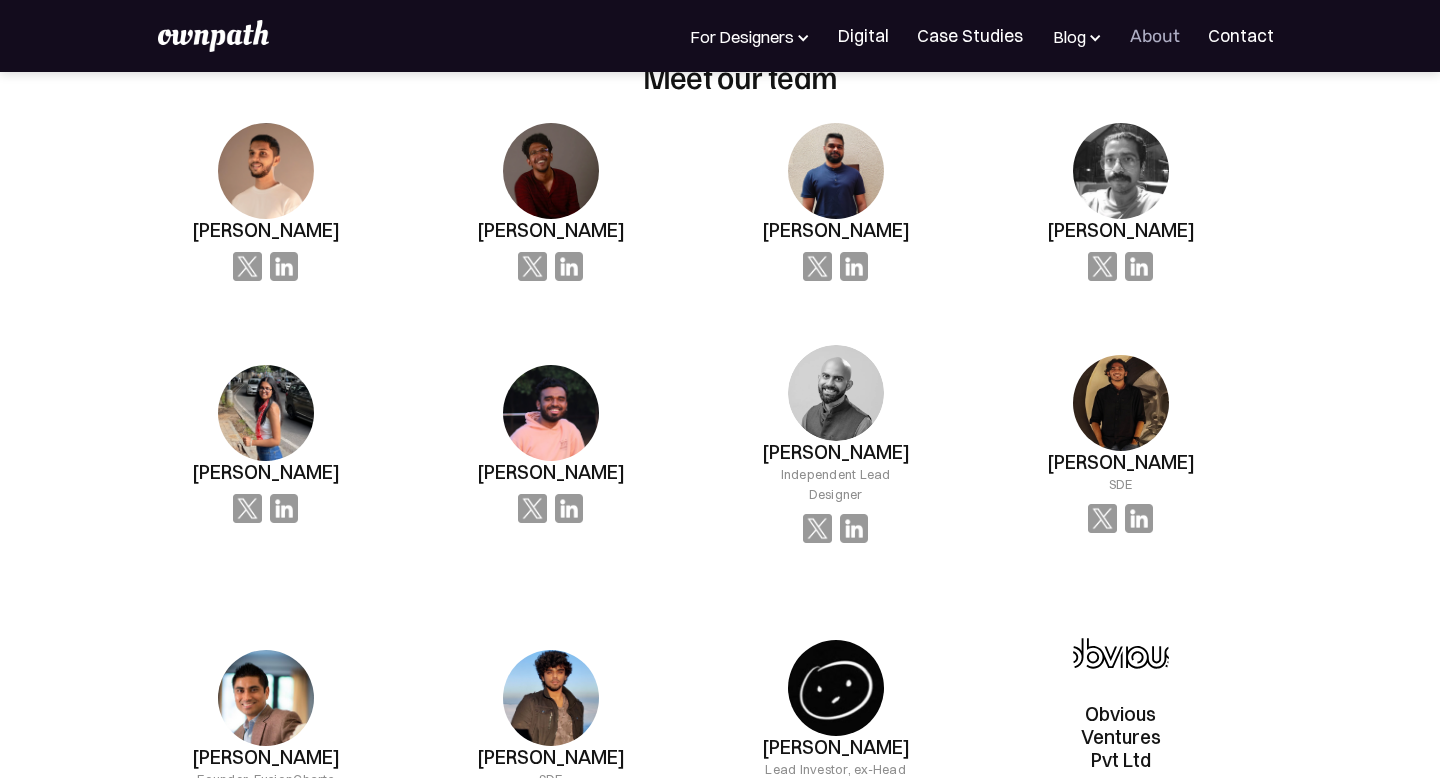 scroll, scrollTop: 1355, scrollLeft: 0, axis: vertical 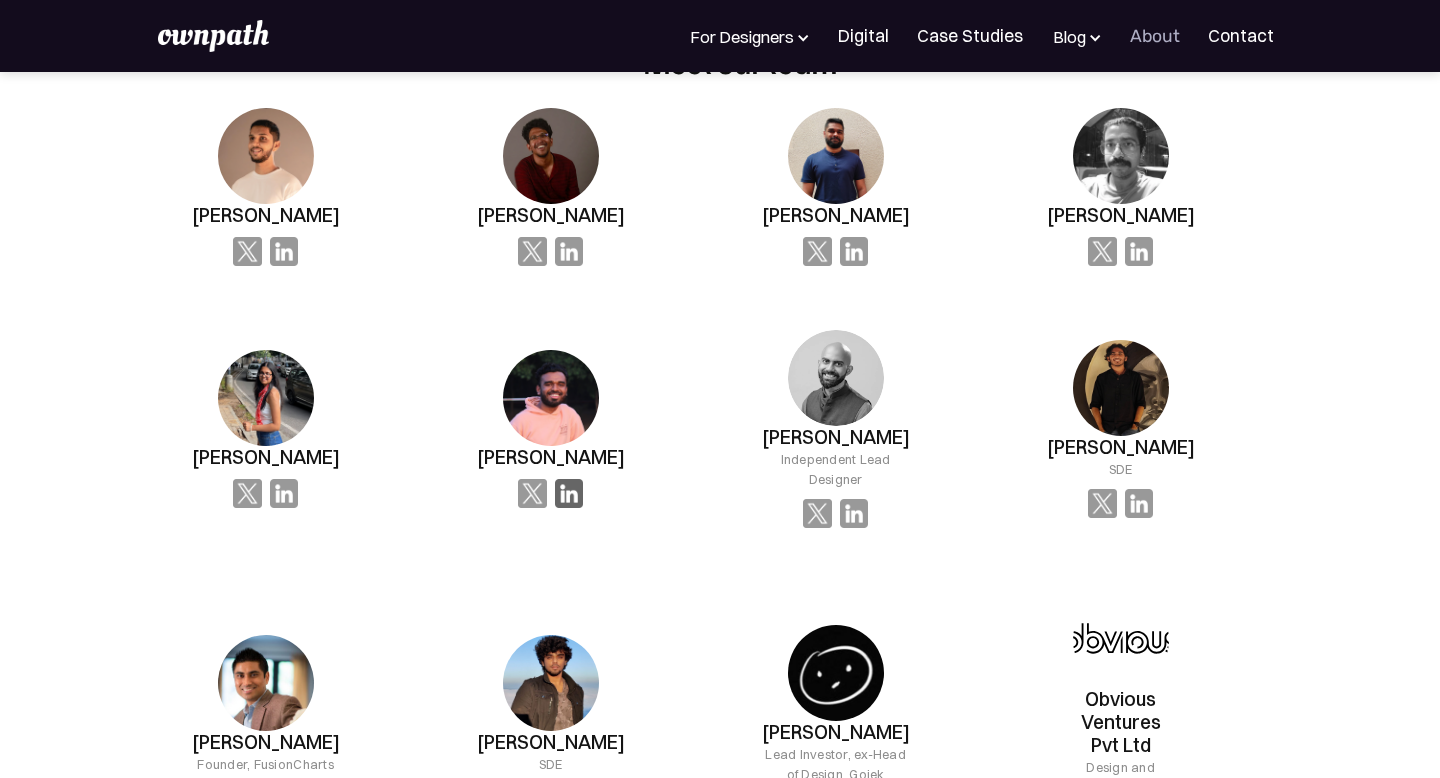 click at bounding box center [284, 251] 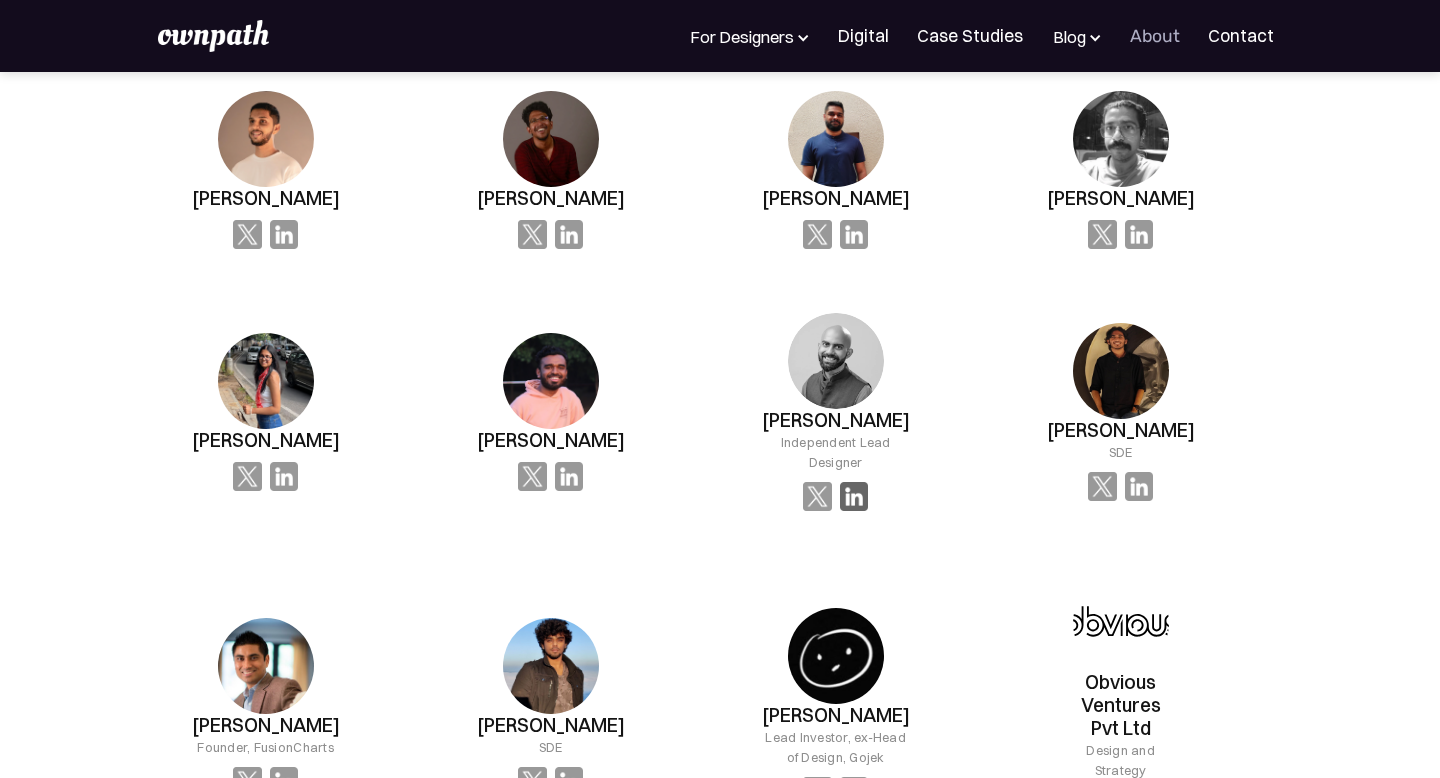 click at bounding box center [854, 496] 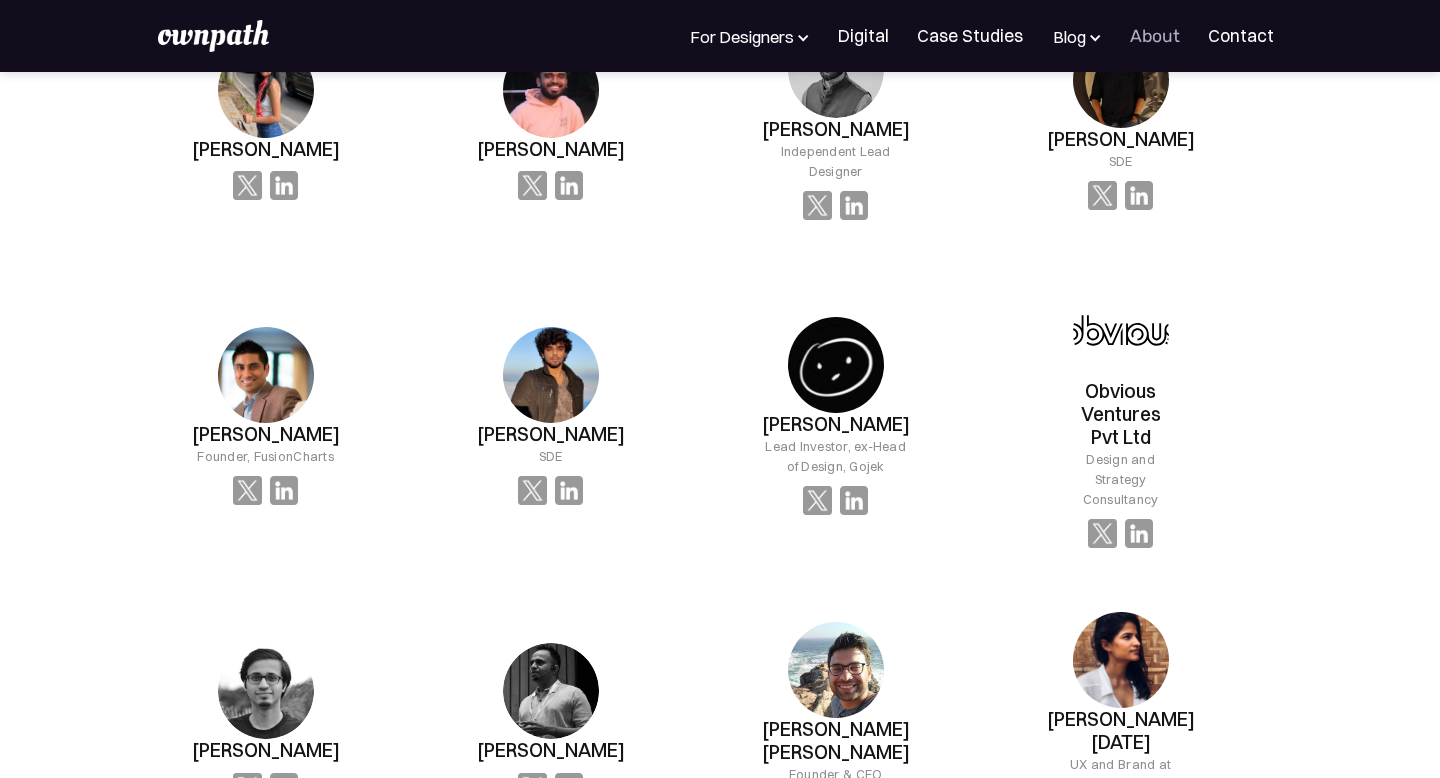 scroll, scrollTop: 1635, scrollLeft: 0, axis: vertical 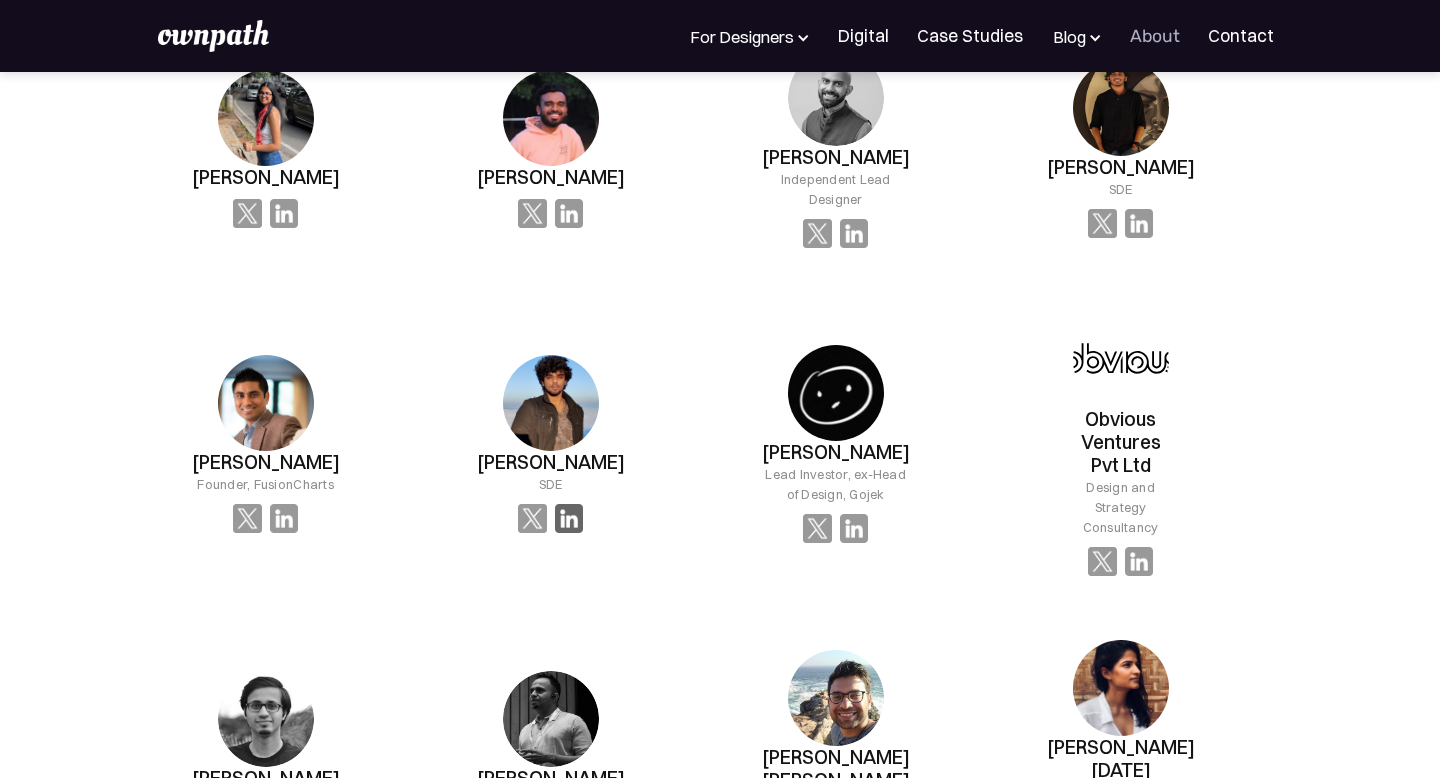 click at bounding box center (569, 518) 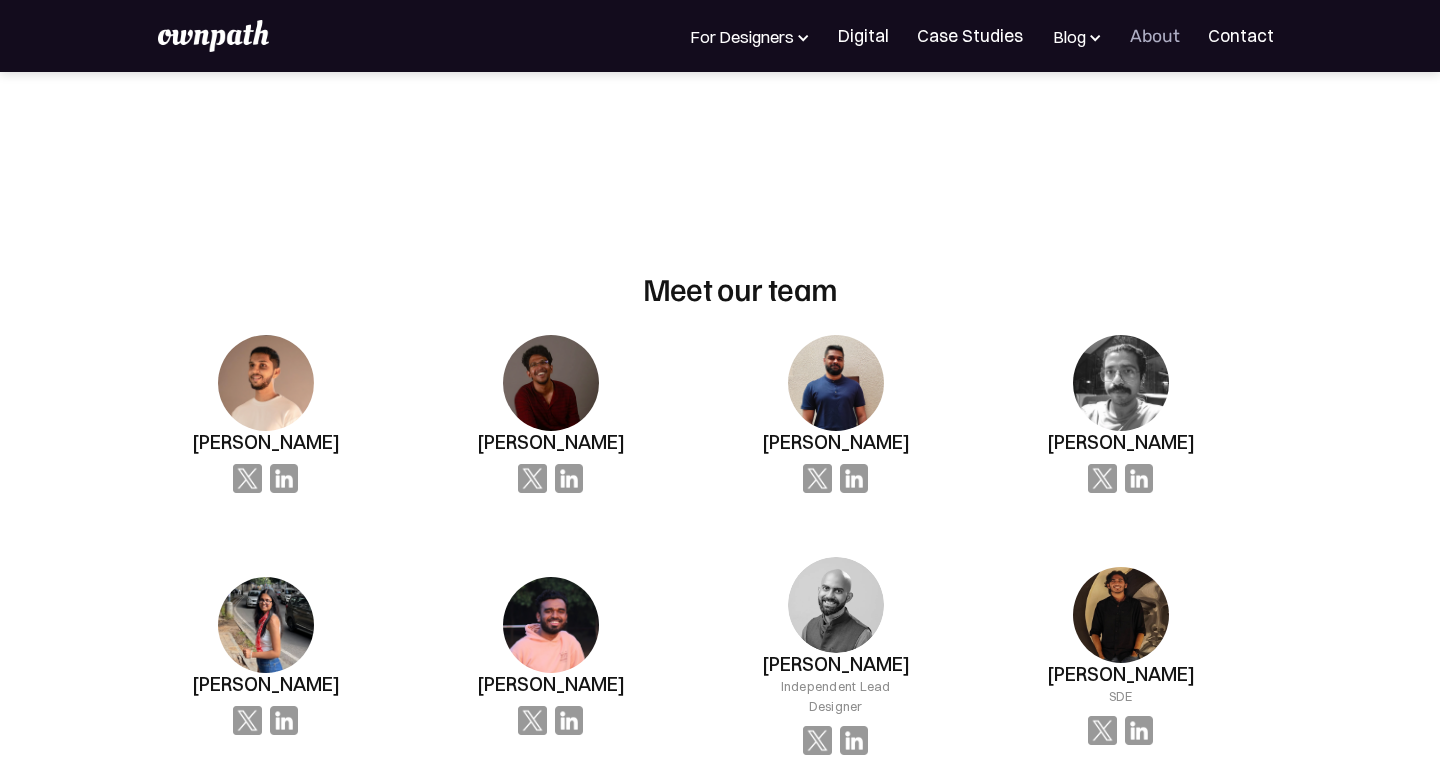 scroll, scrollTop: 1122, scrollLeft: 0, axis: vertical 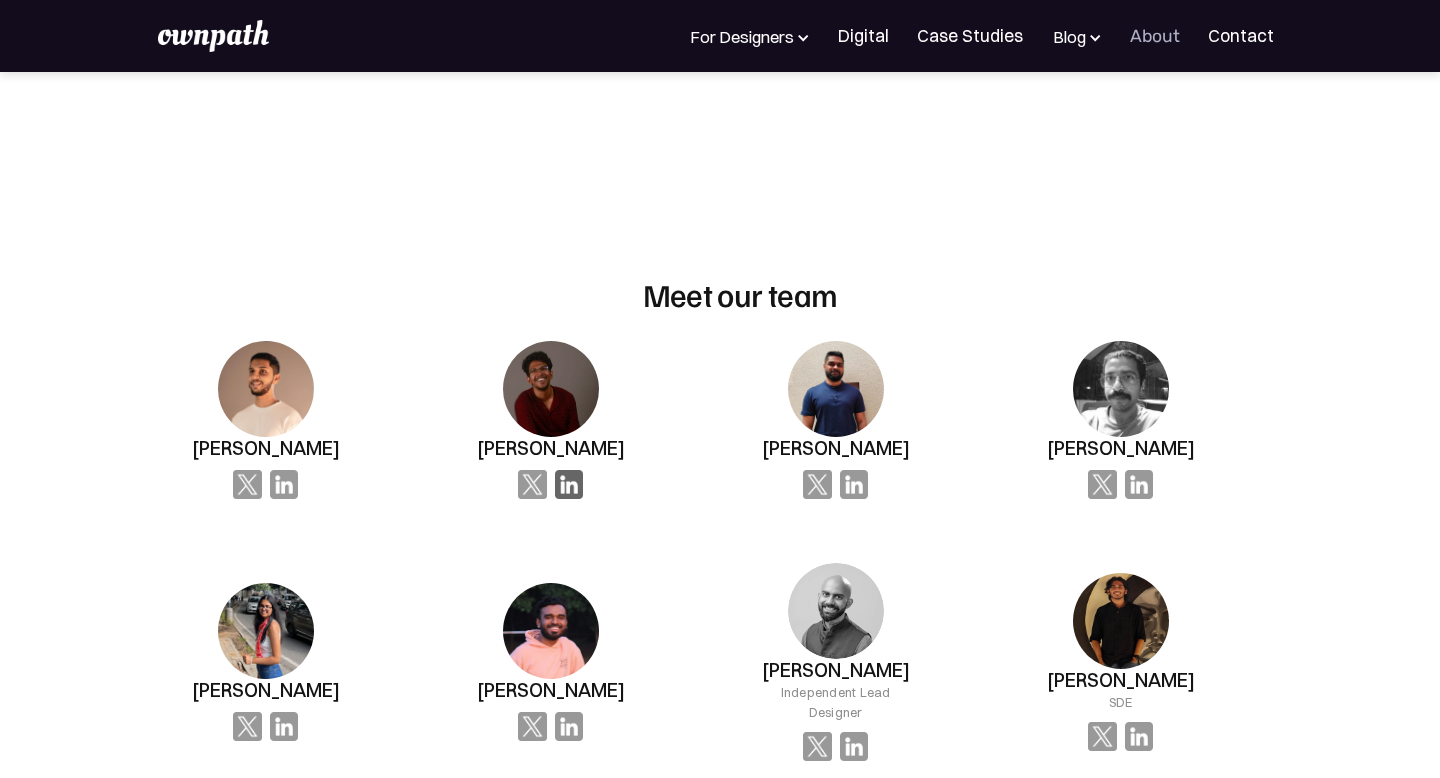 click at bounding box center (284, 484) 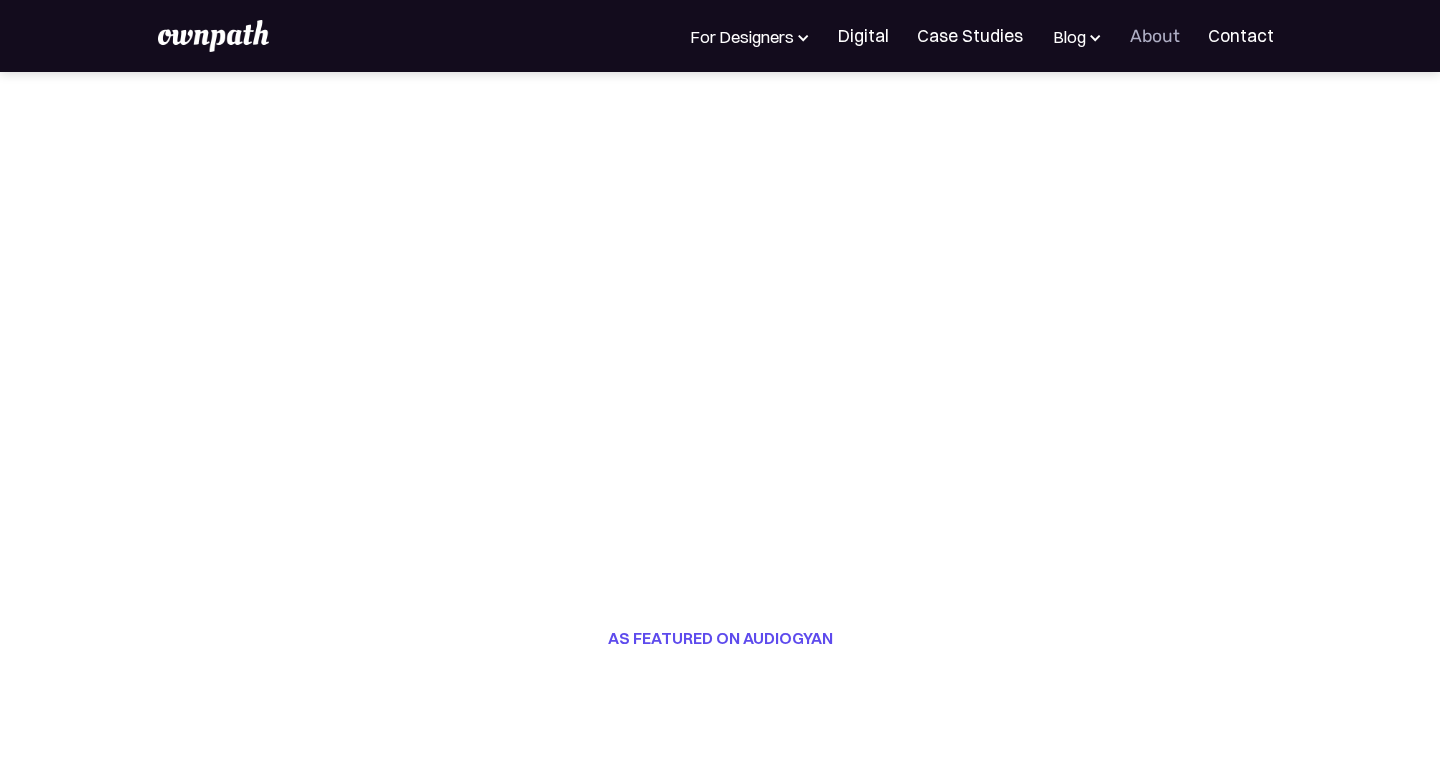 scroll, scrollTop: 0, scrollLeft: 0, axis: both 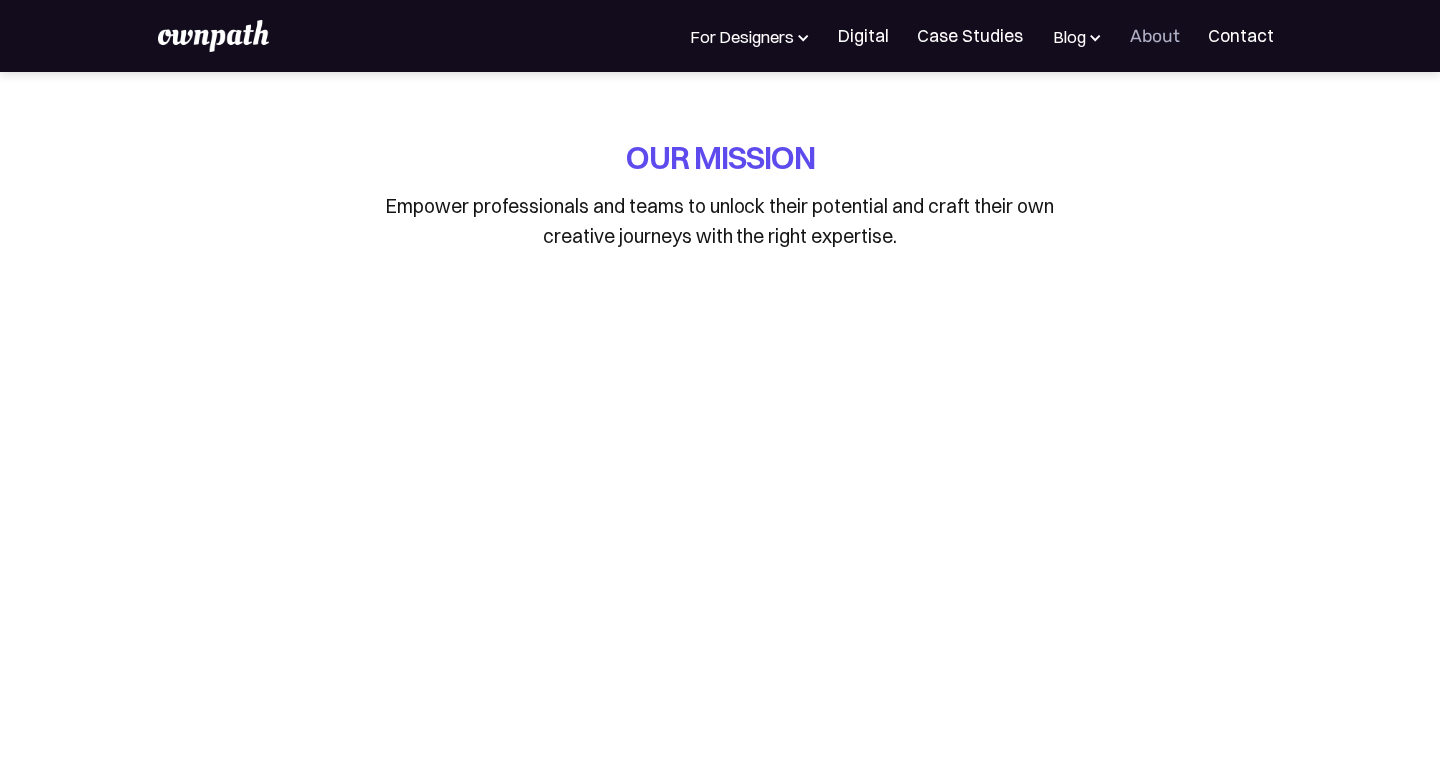 click on "OUR MISSION Empower professionals and teams to unlock their potential and craft their own creative journeys with the right expertise. AS FEATURED ON AUDIOGYAN" at bounding box center [720, 670] 